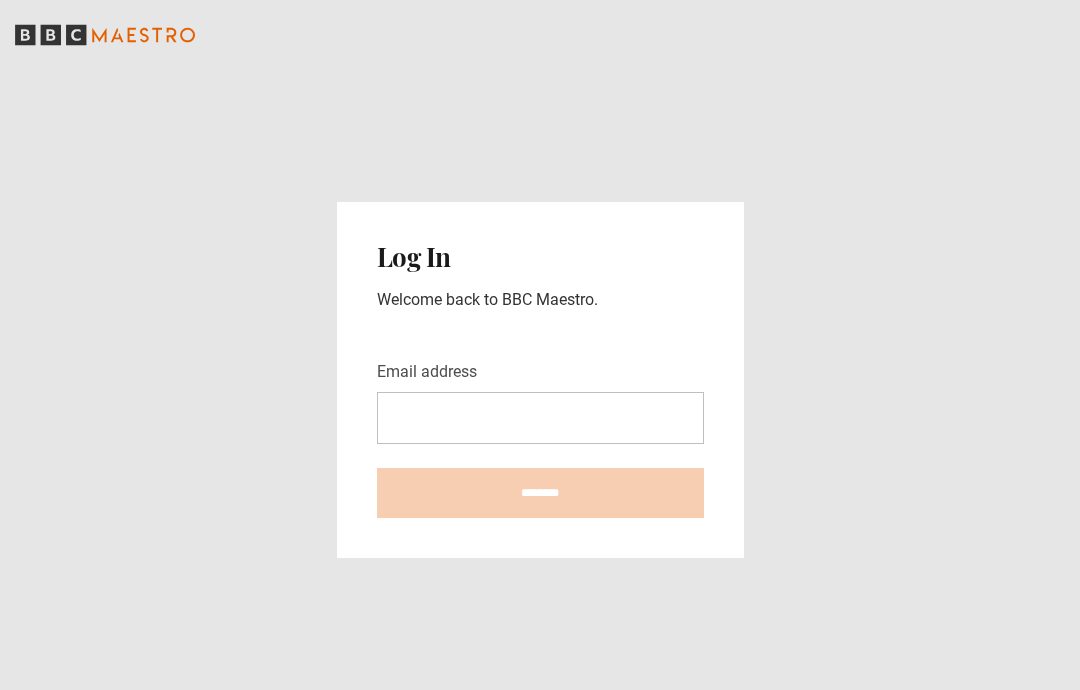 scroll, scrollTop: 0, scrollLeft: 0, axis: both 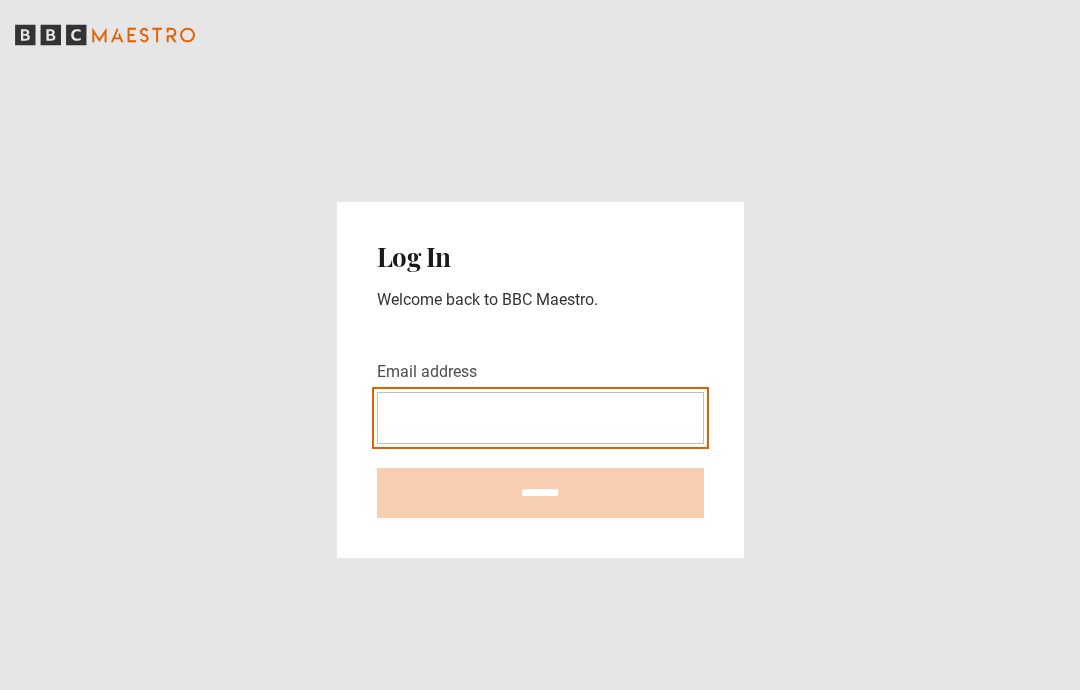 type on "**********" 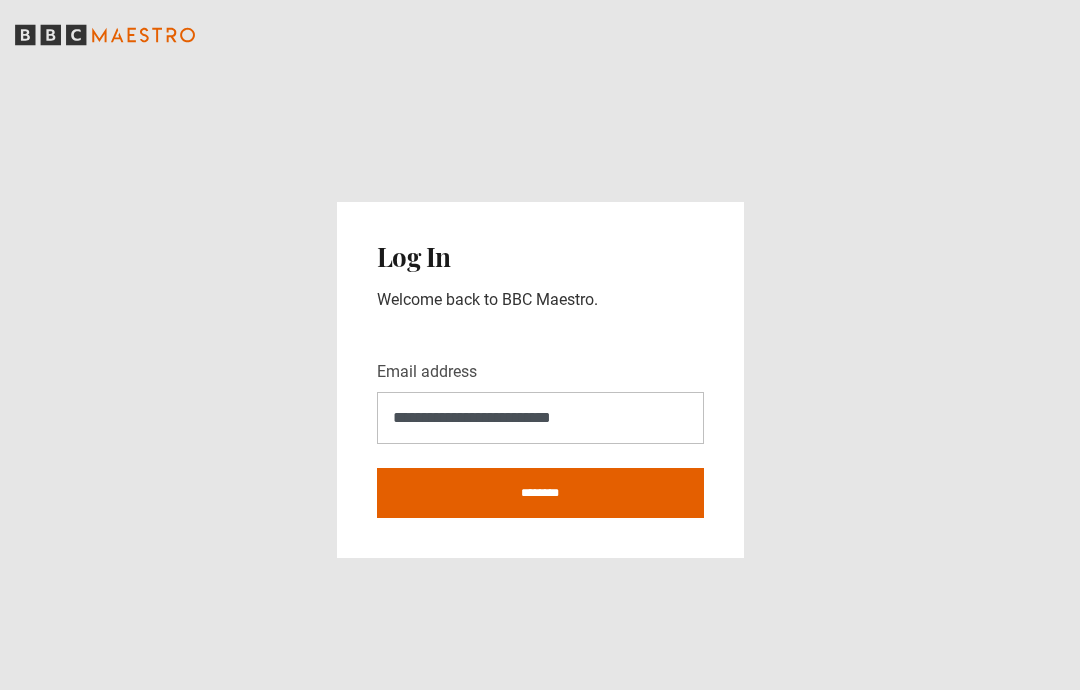 click on "********" at bounding box center [540, 493] 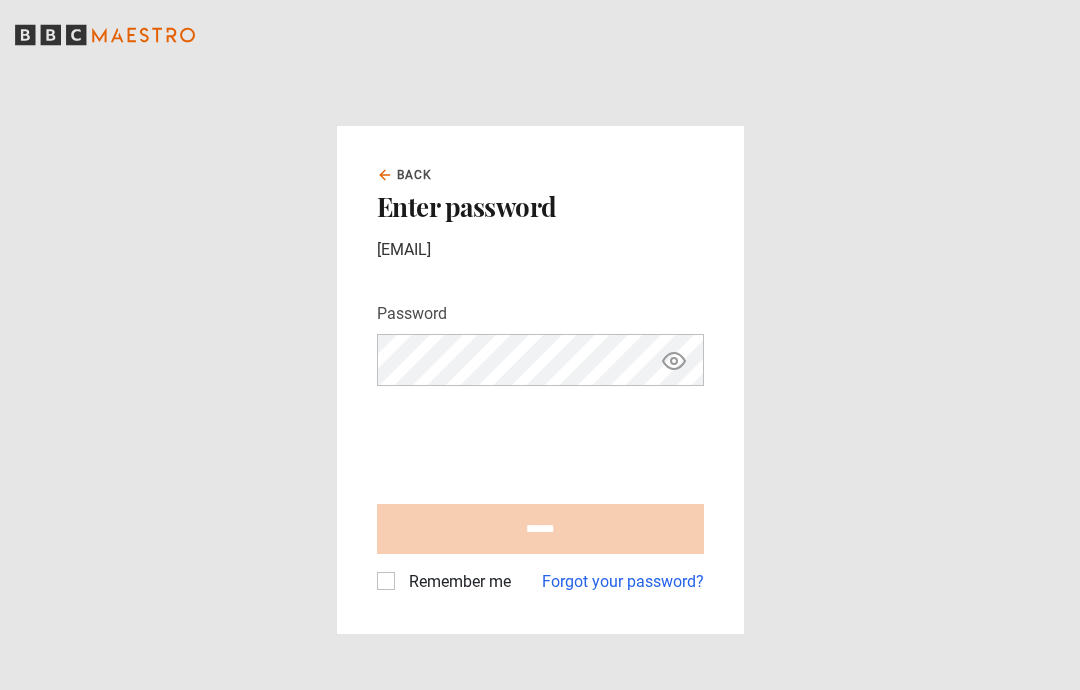 scroll, scrollTop: 0, scrollLeft: 0, axis: both 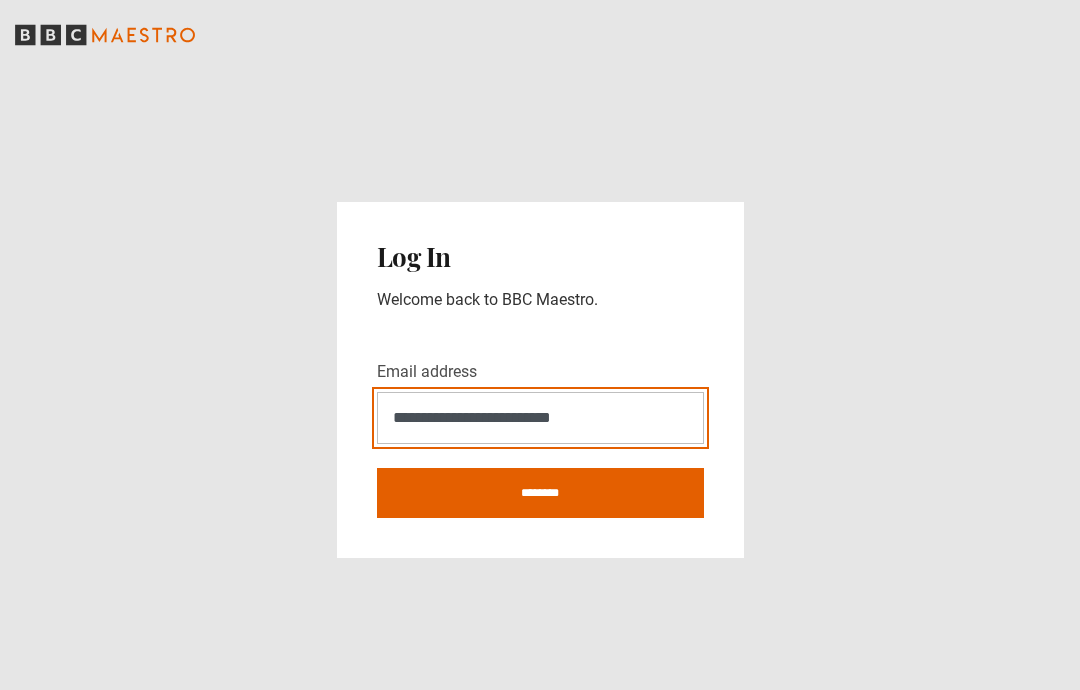 click on "**********" at bounding box center [540, 418] 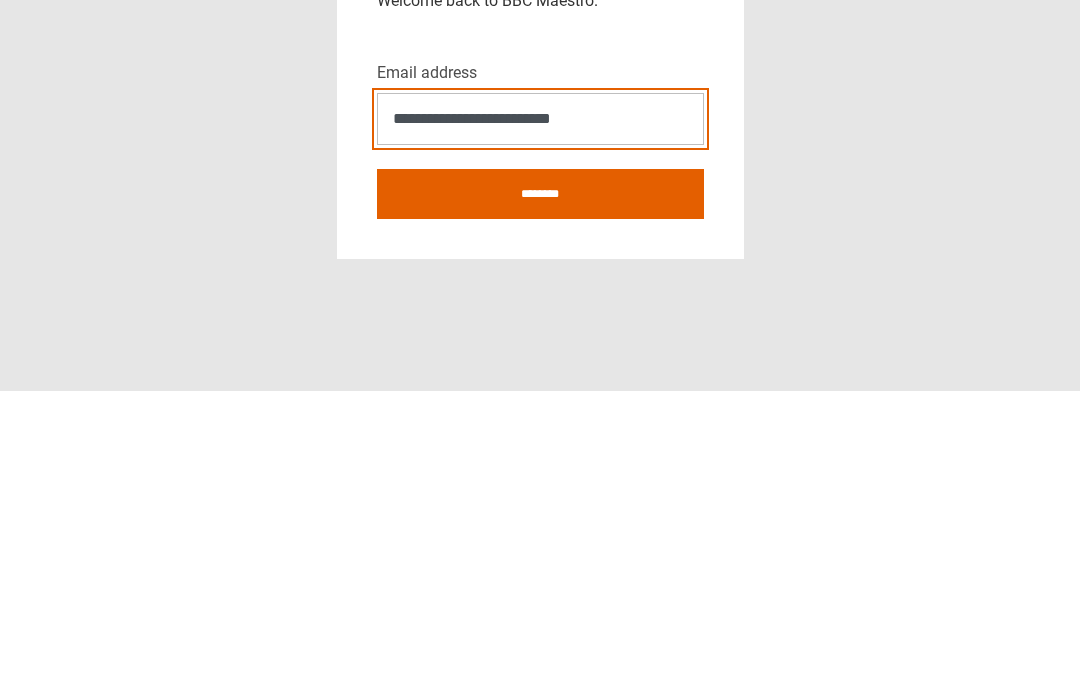 click on "**********" at bounding box center [540, 418] 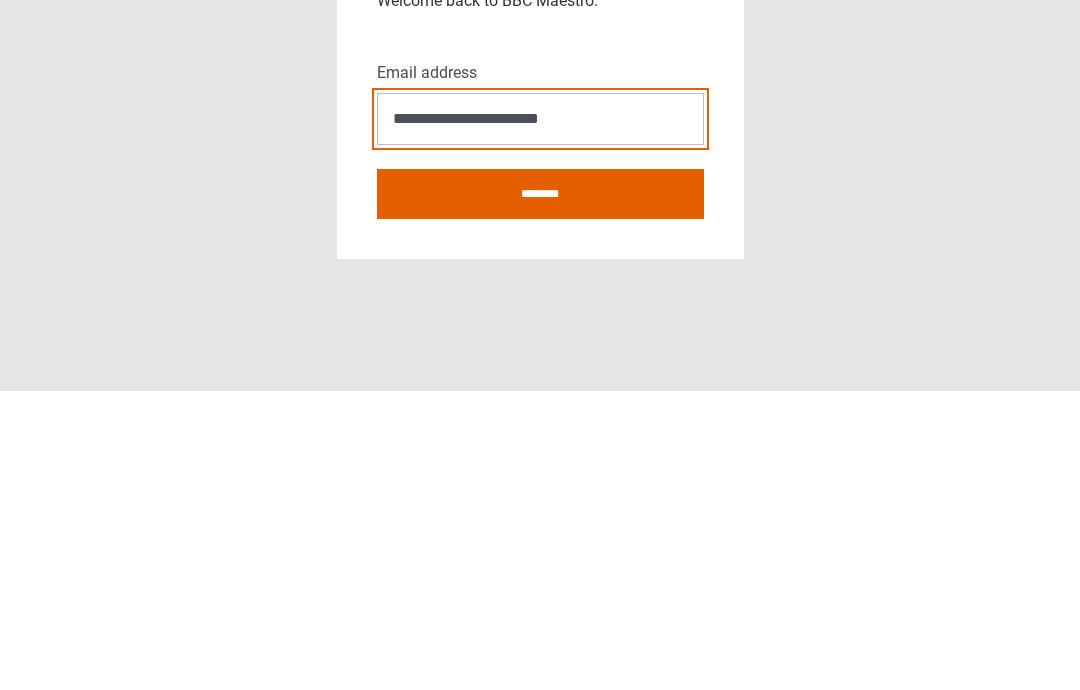 click on "**********" at bounding box center [540, 418] 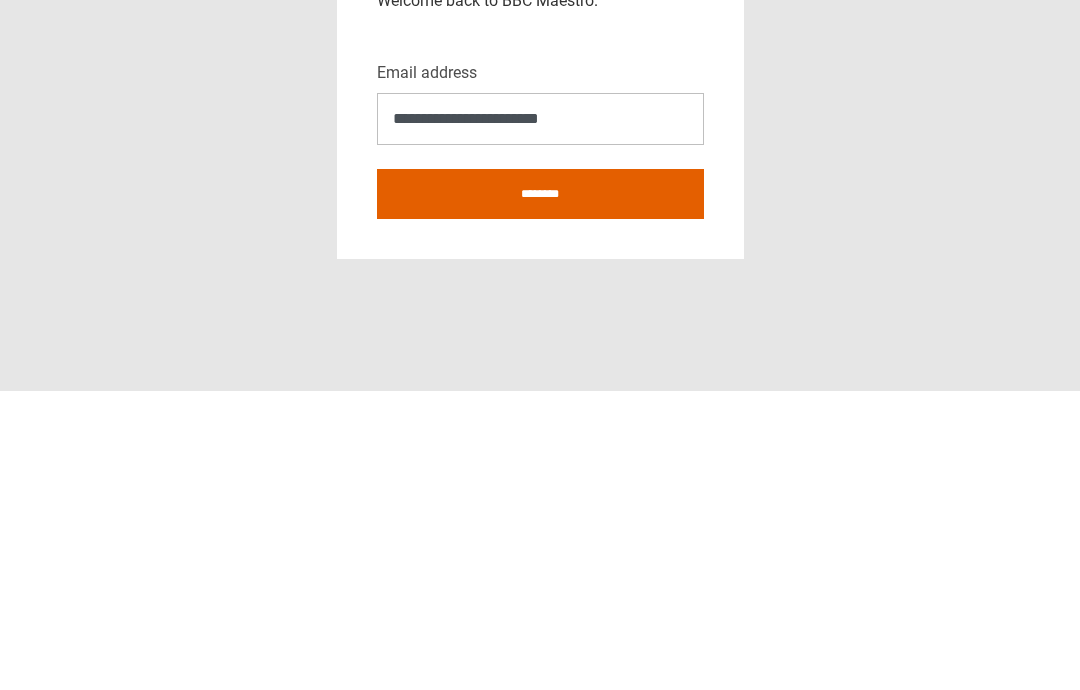 click on "********" at bounding box center (540, 493) 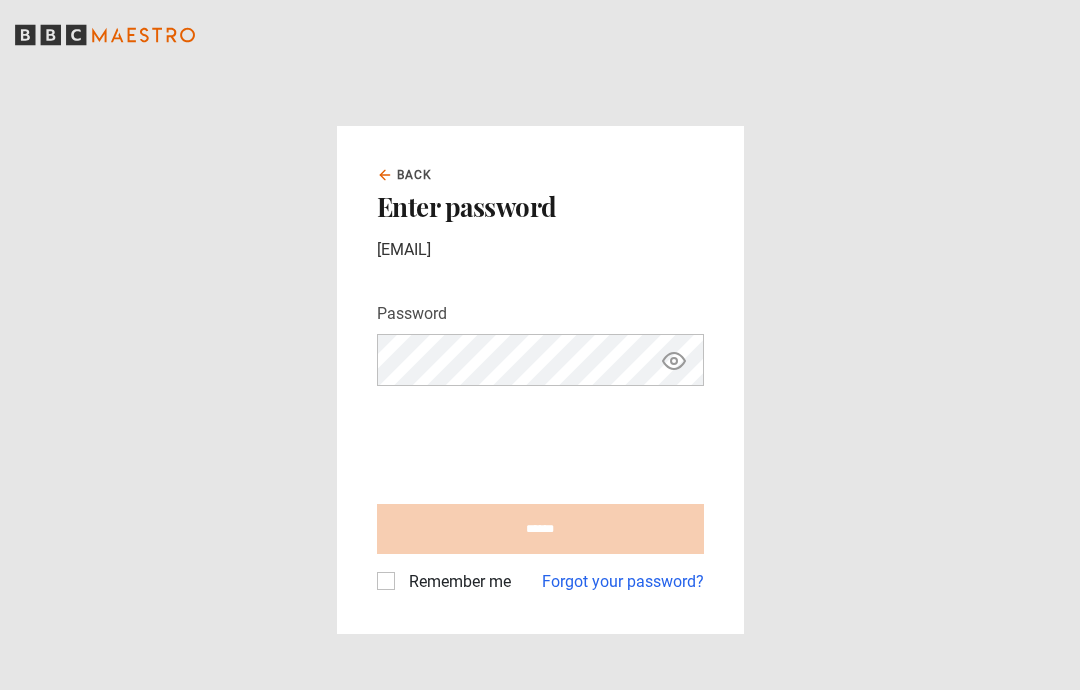 scroll, scrollTop: 0, scrollLeft: 0, axis: both 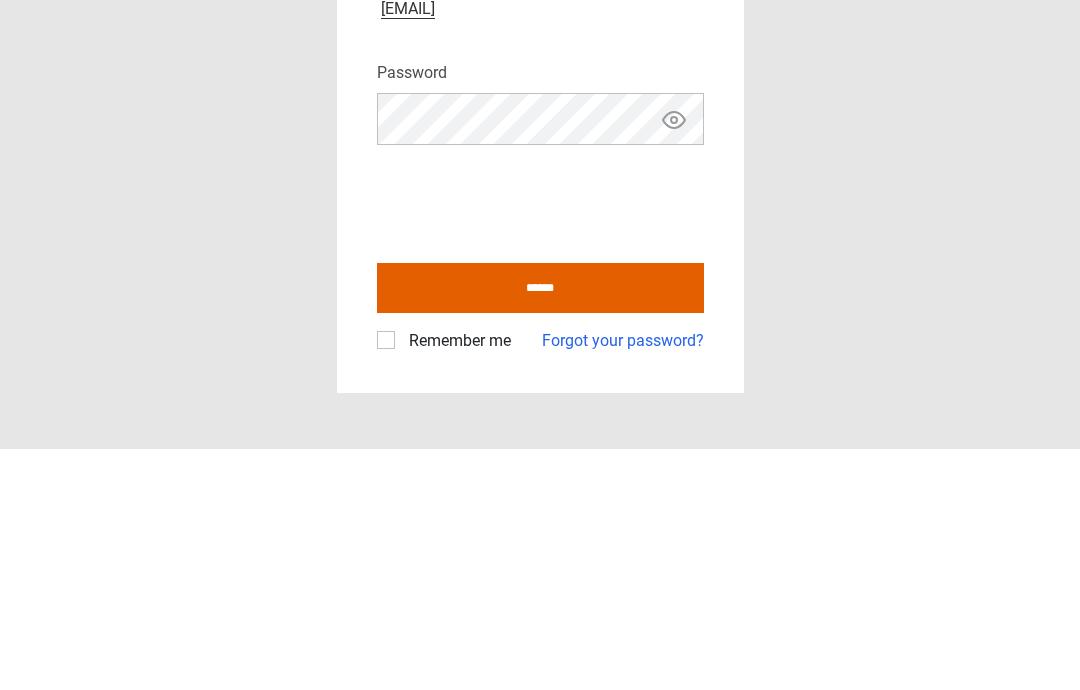 click at bounding box center [674, 360] 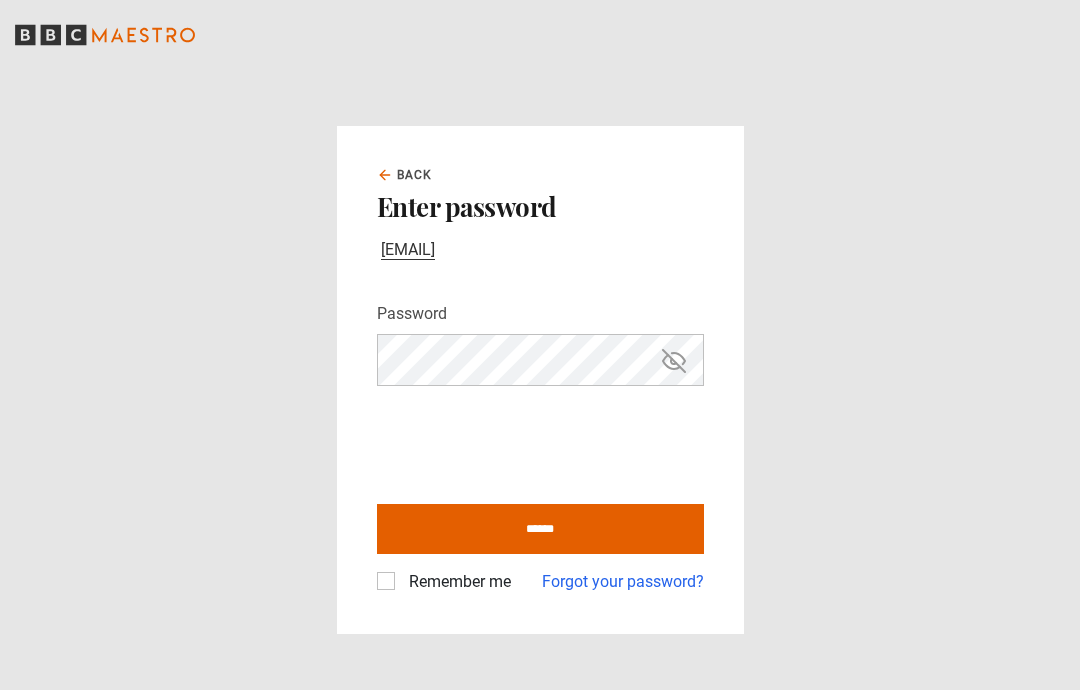 click on "******" at bounding box center [540, 529] 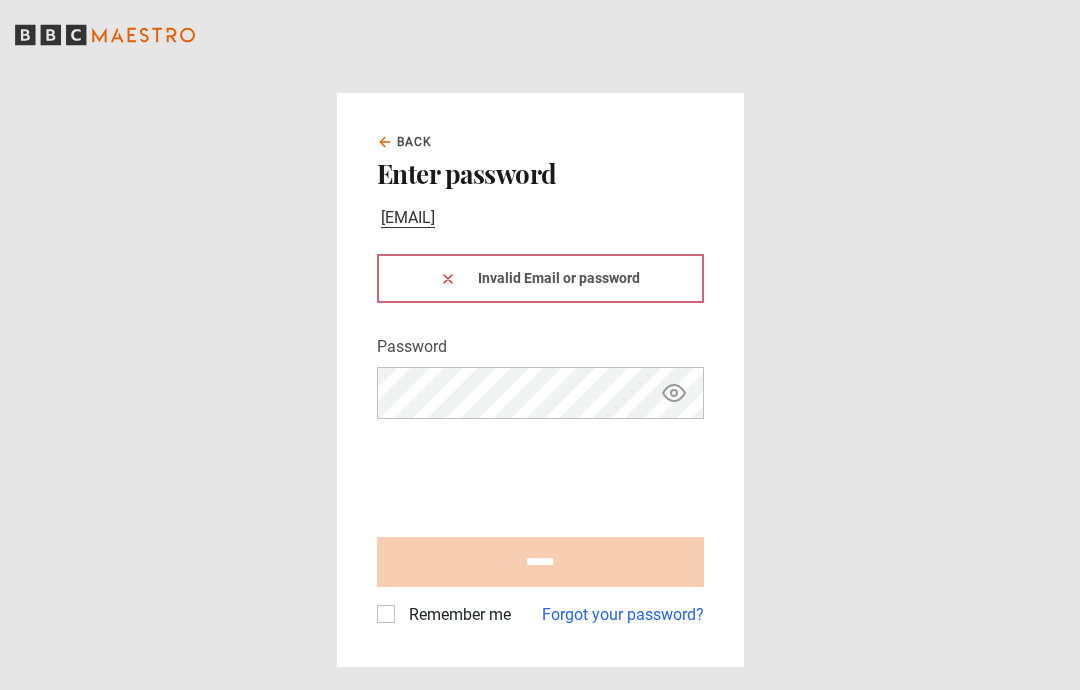 scroll, scrollTop: 0, scrollLeft: 0, axis: both 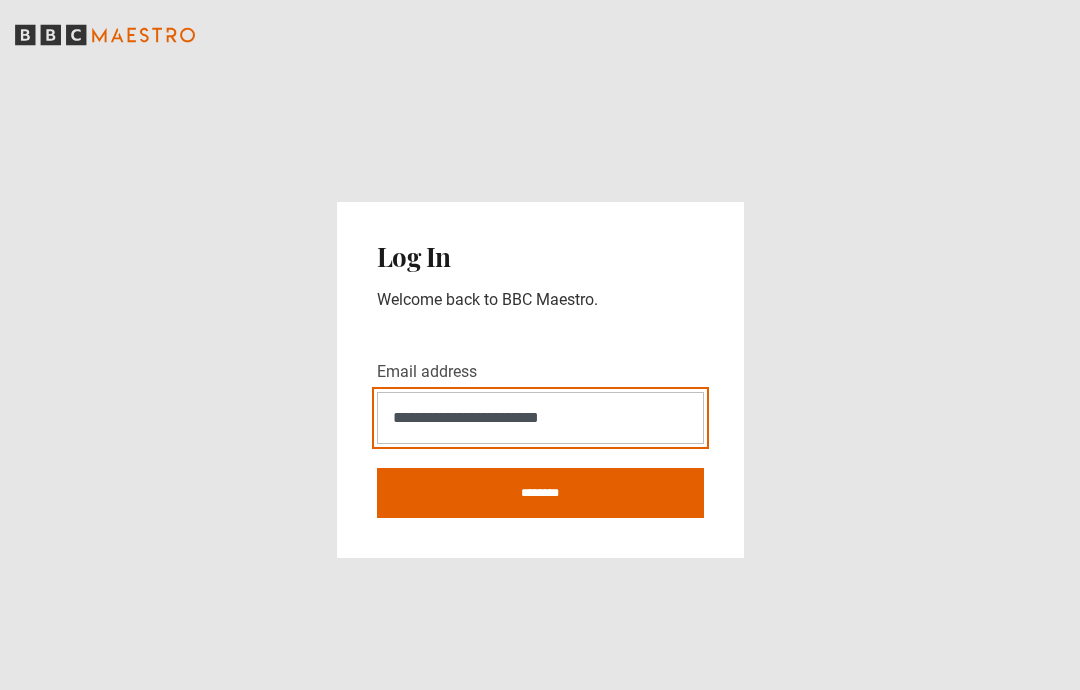 click on "**********" at bounding box center (540, 418) 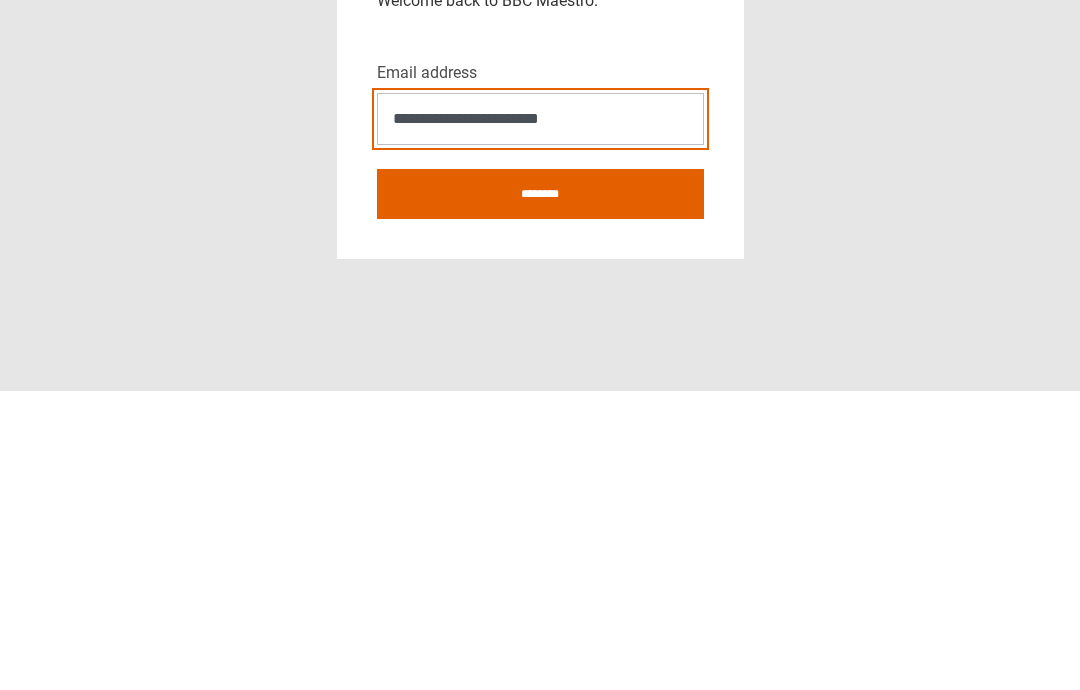 type on "**********" 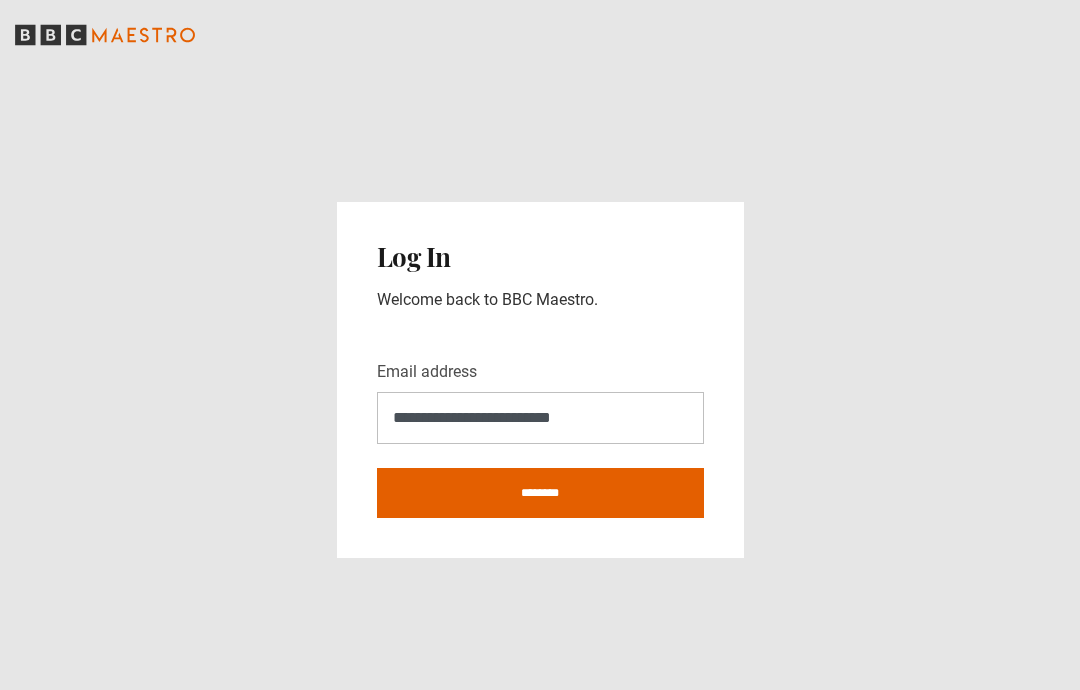 click on "********" at bounding box center [540, 493] 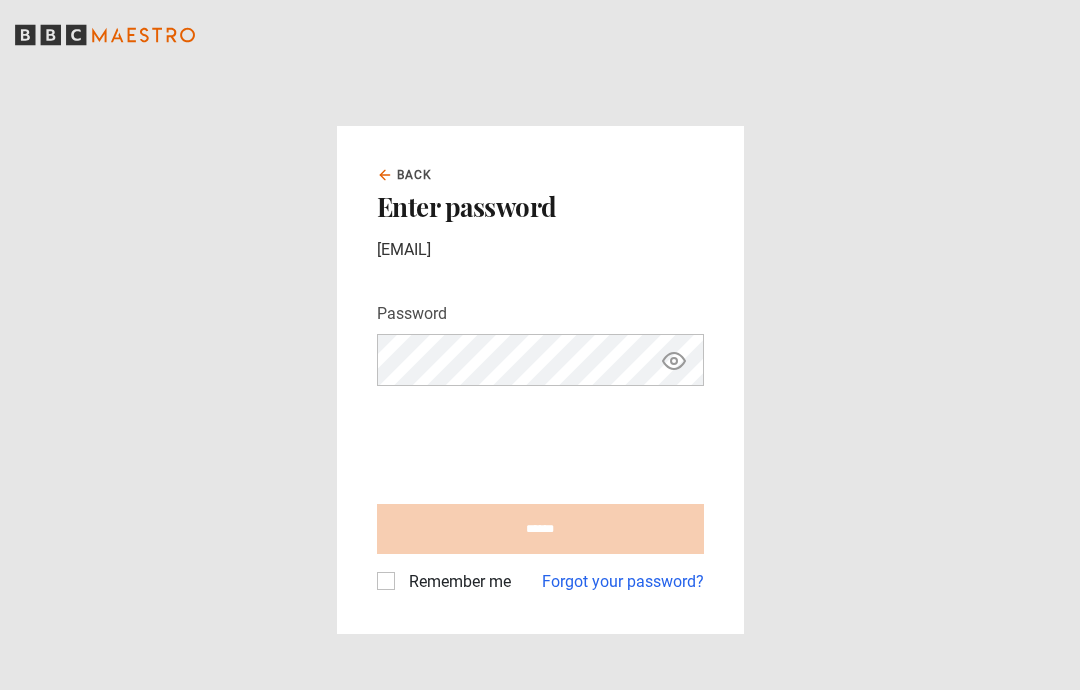 scroll, scrollTop: 0, scrollLeft: 0, axis: both 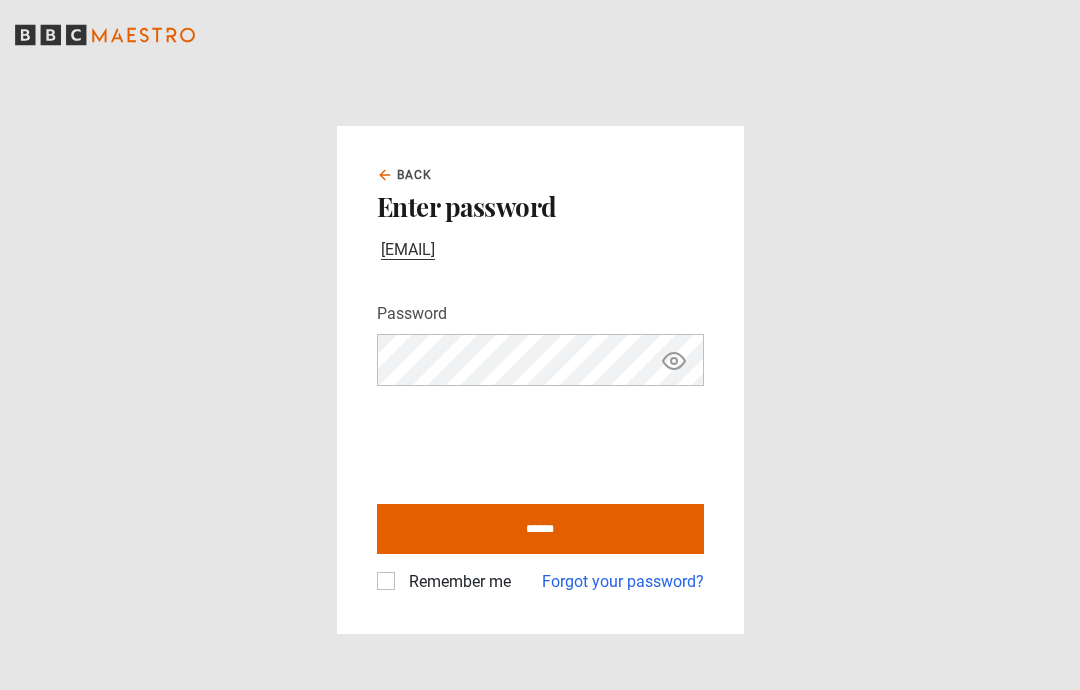 click on "******" at bounding box center [540, 529] 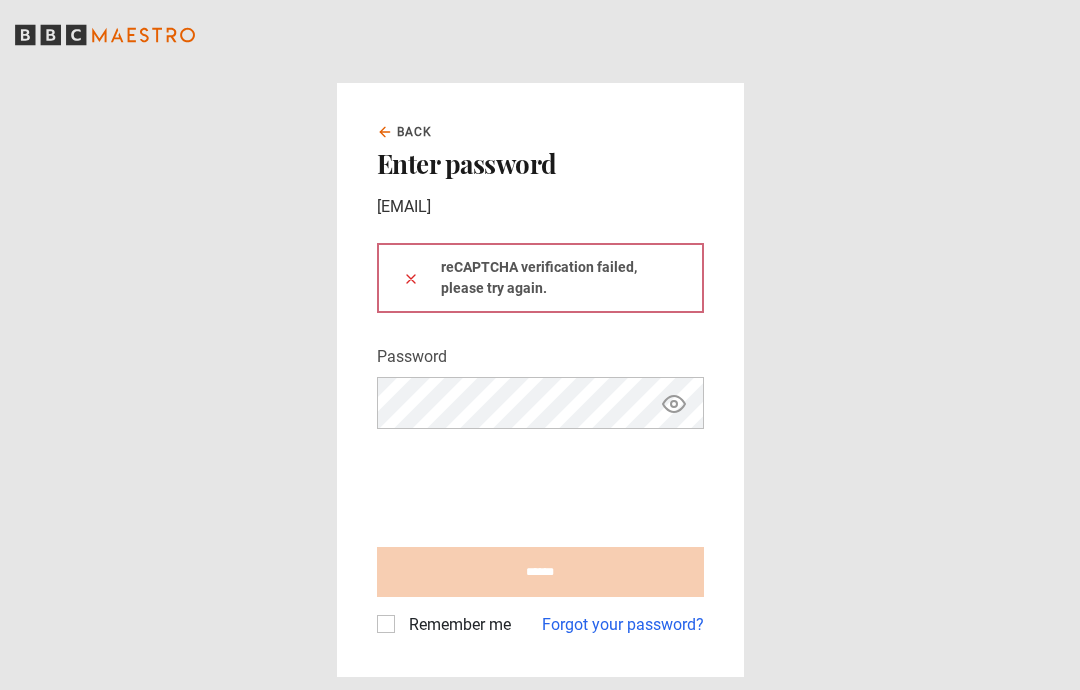 scroll, scrollTop: 0, scrollLeft: 0, axis: both 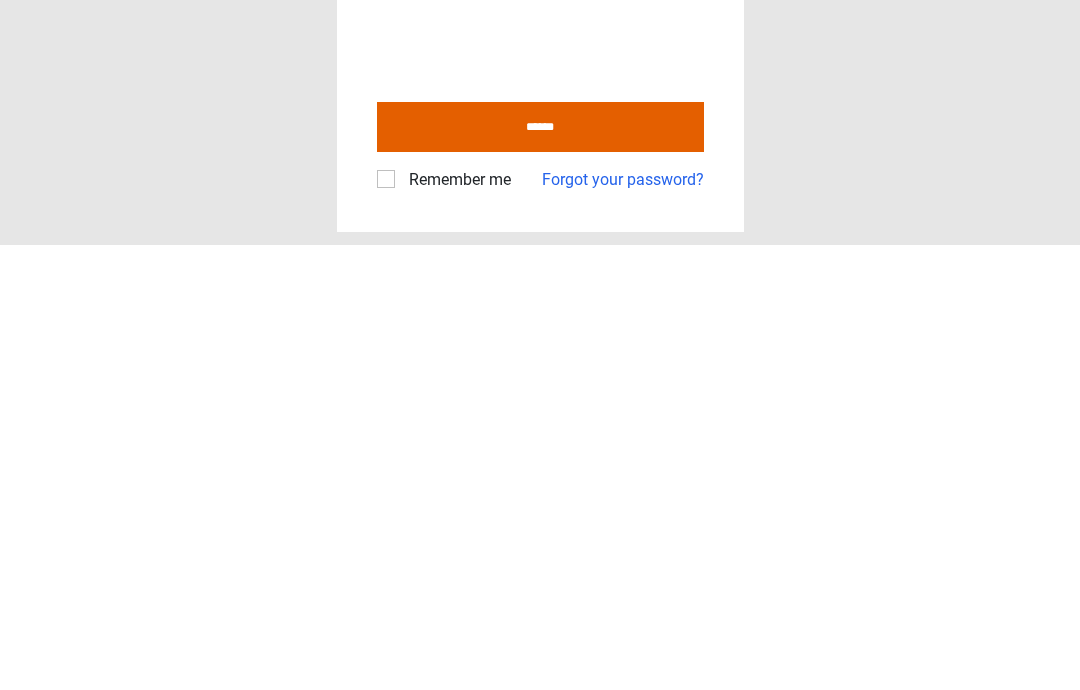 click on "******" at bounding box center (540, 572) 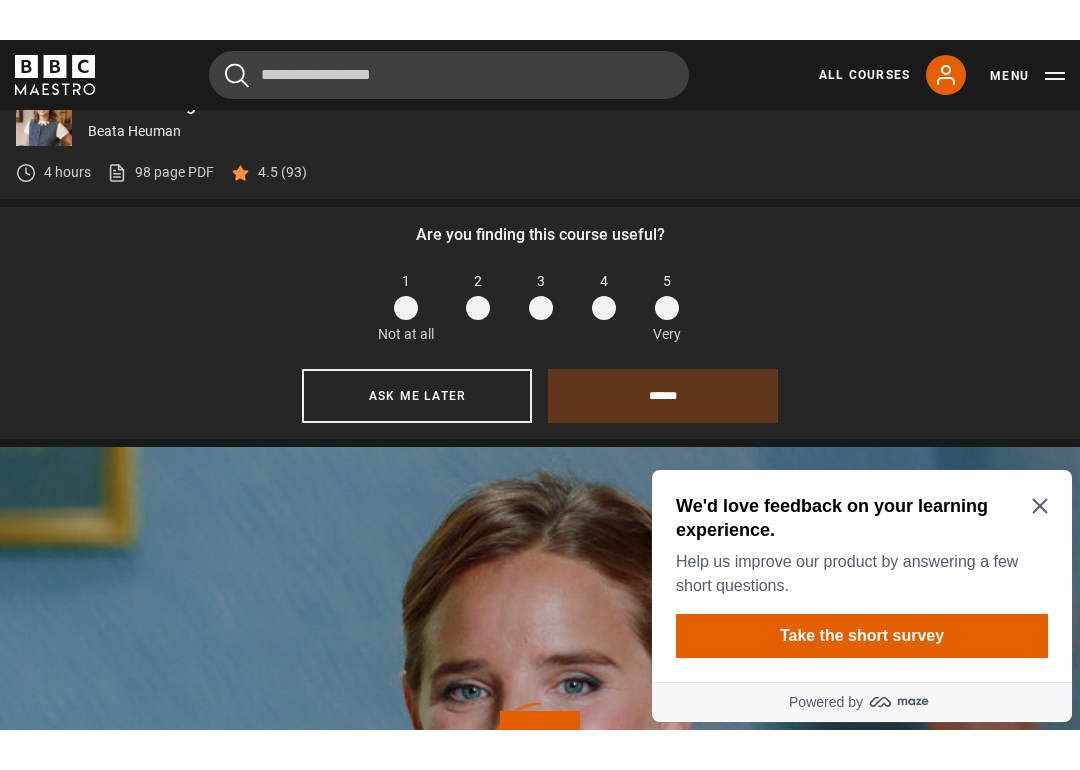 scroll, scrollTop: 0, scrollLeft: 0, axis: both 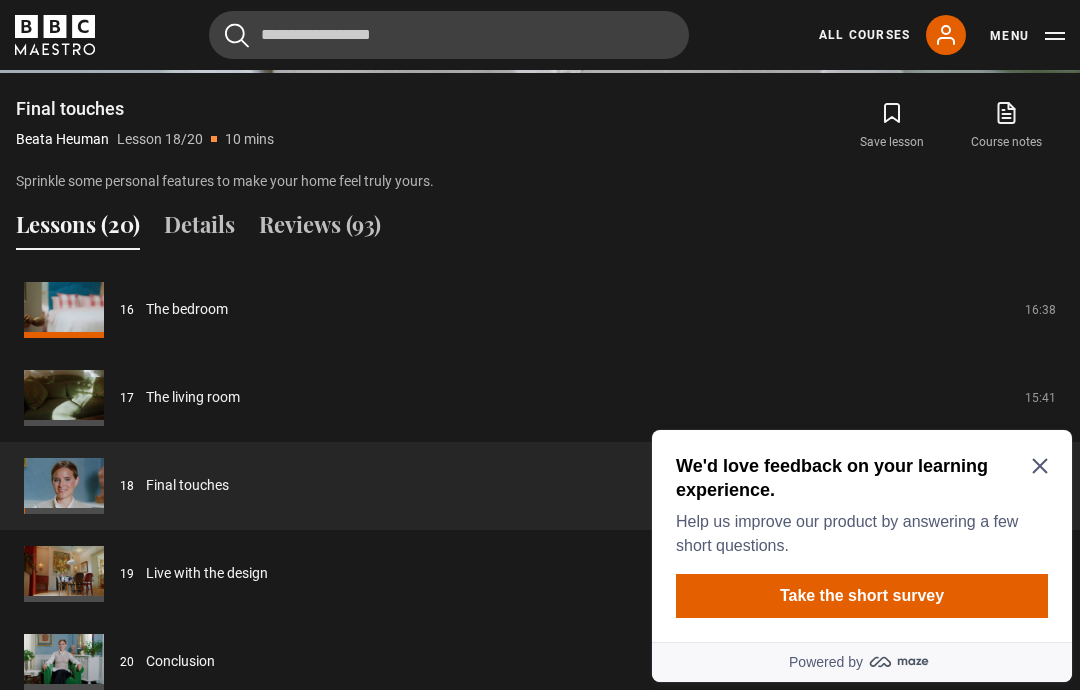 click on "We'd love feedback on your learning experience." at bounding box center (858, 478) 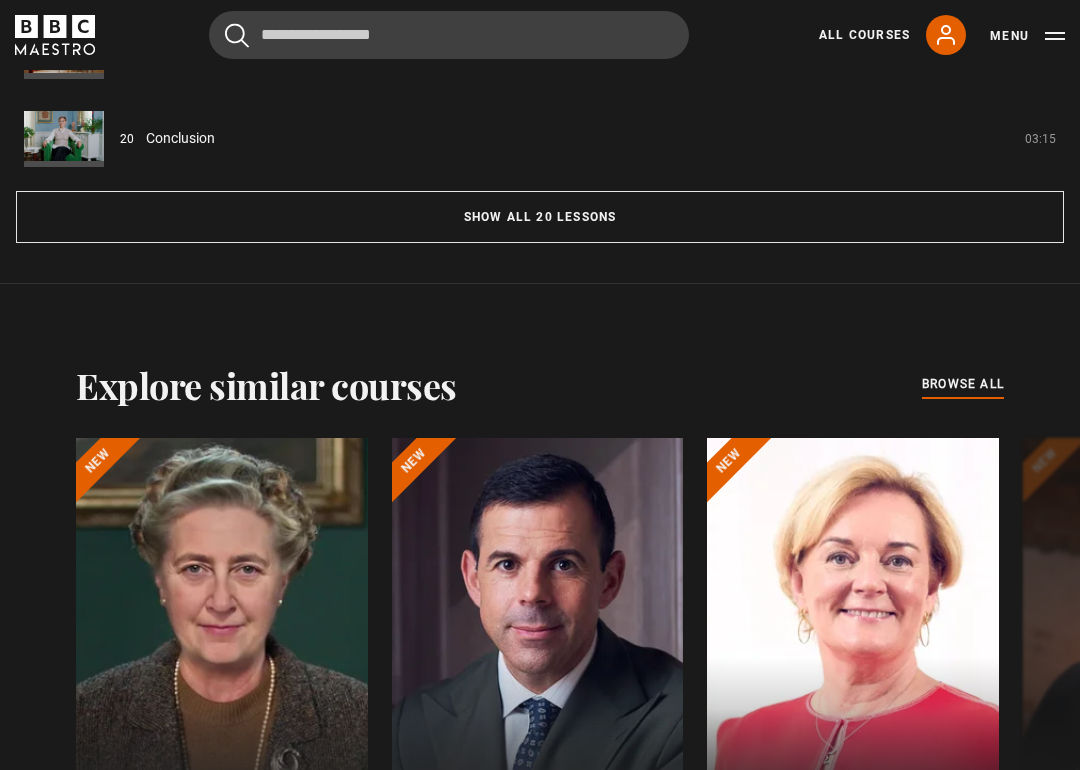 click on "Show all 20 lessons" at bounding box center [540, 217] 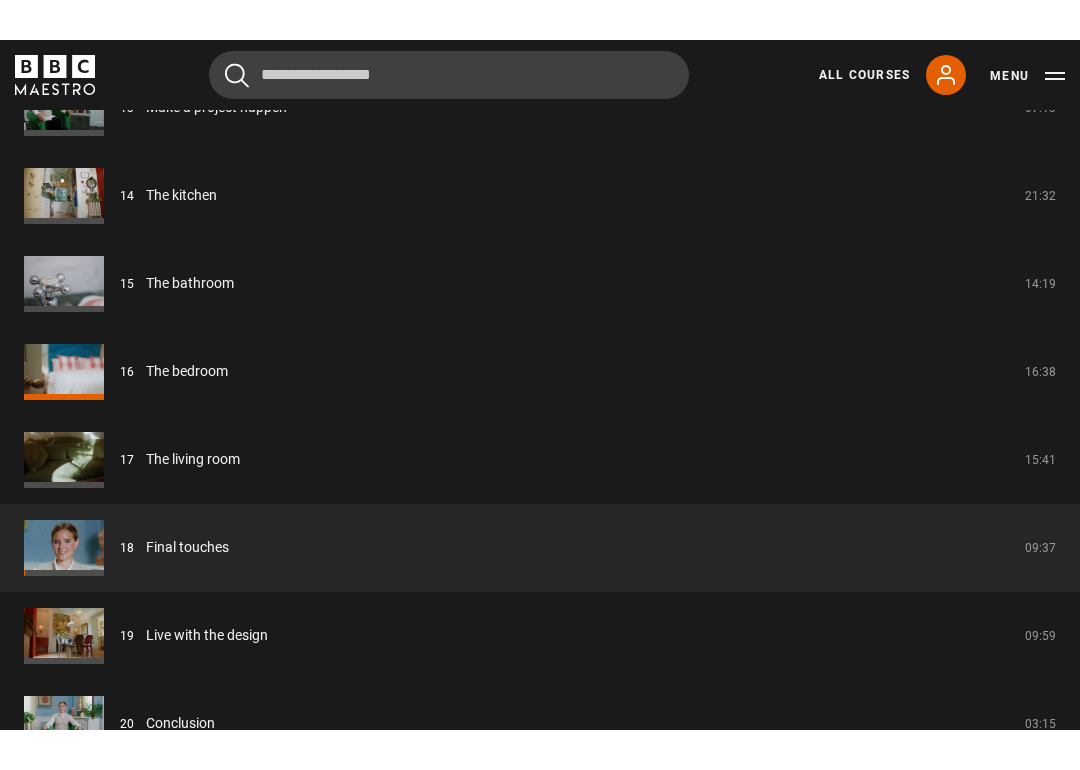 scroll, scrollTop: 3046, scrollLeft: 0, axis: vertical 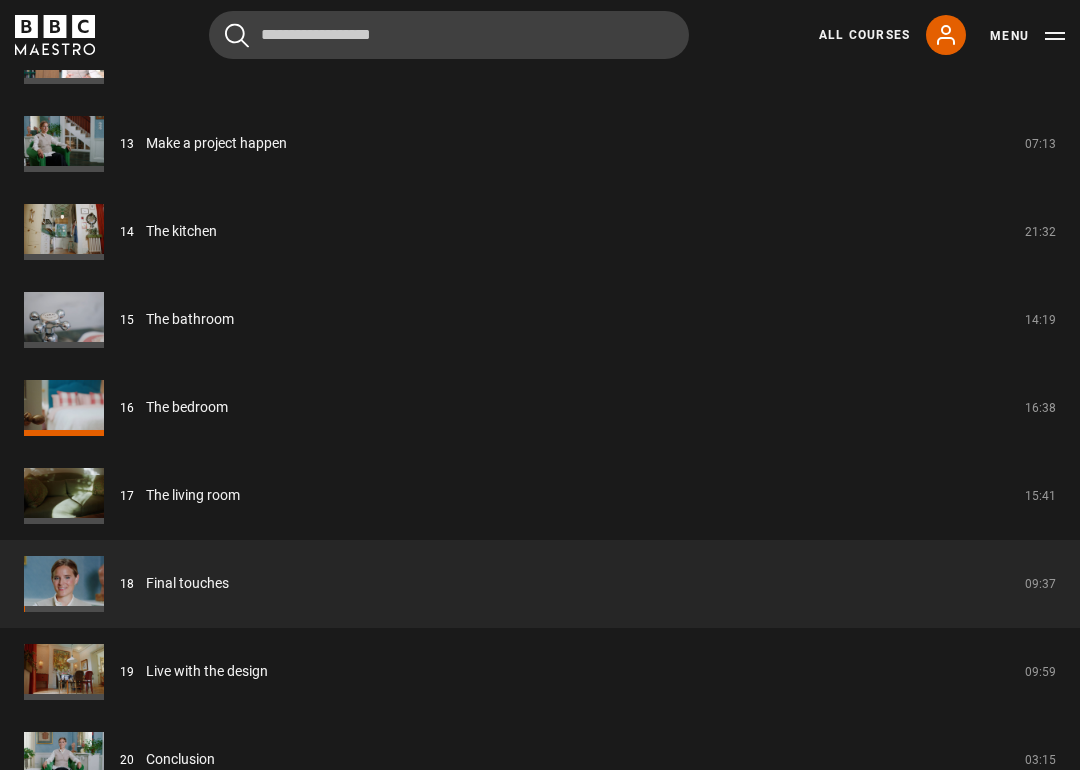click on "The living room" at bounding box center (193, 495) 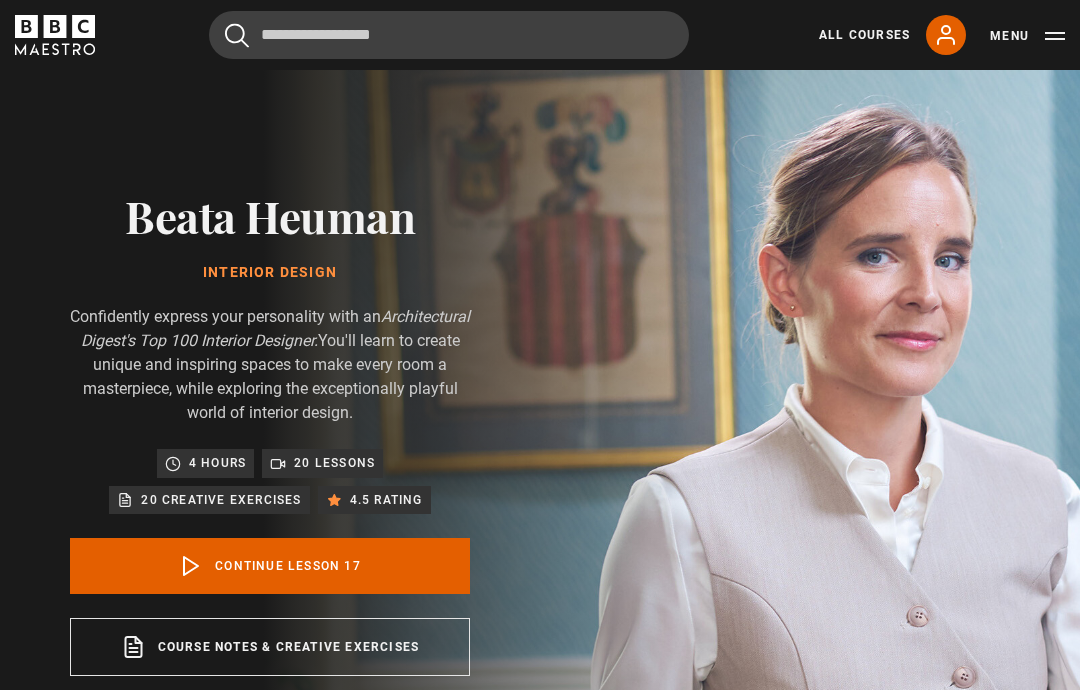 scroll, scrollTop: 794, scrollLeft: 0, axis: vertical 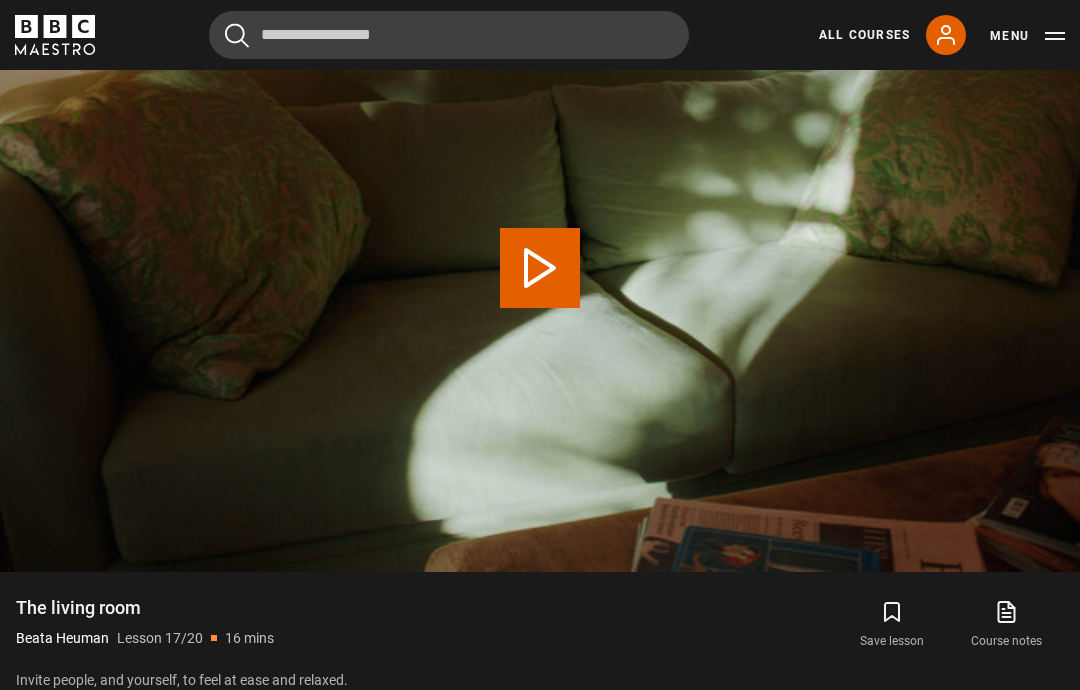 click on "Play Lesson The living room" at bounding box center [540, 269] 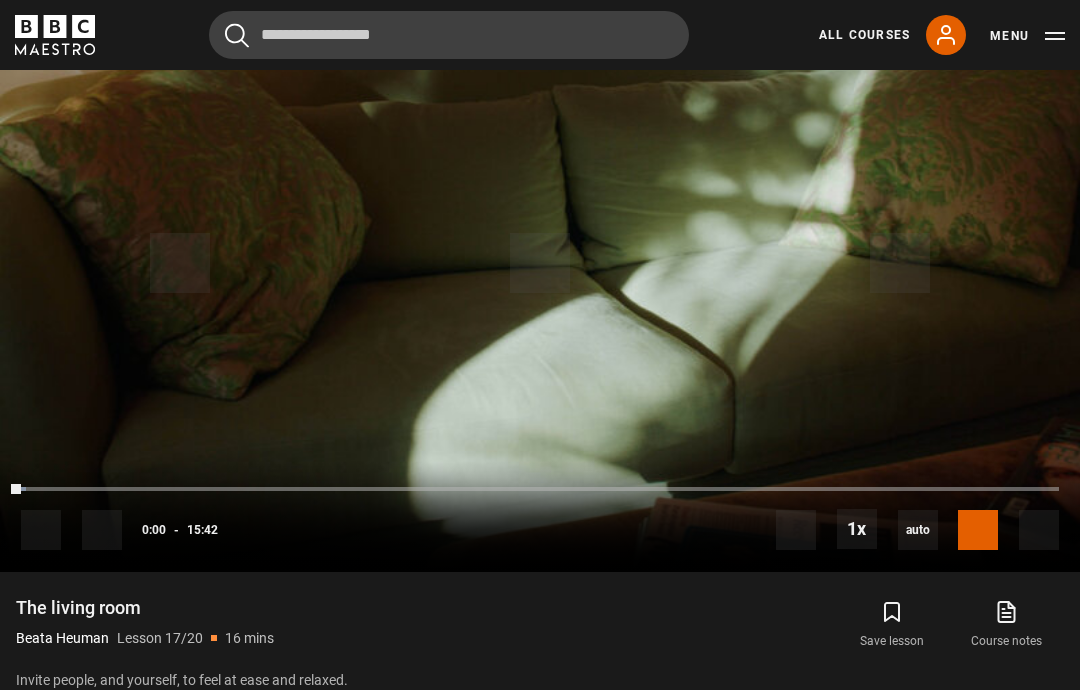 scroll, scrollTop: 1199, scrollLeft: 0, axis: vertical 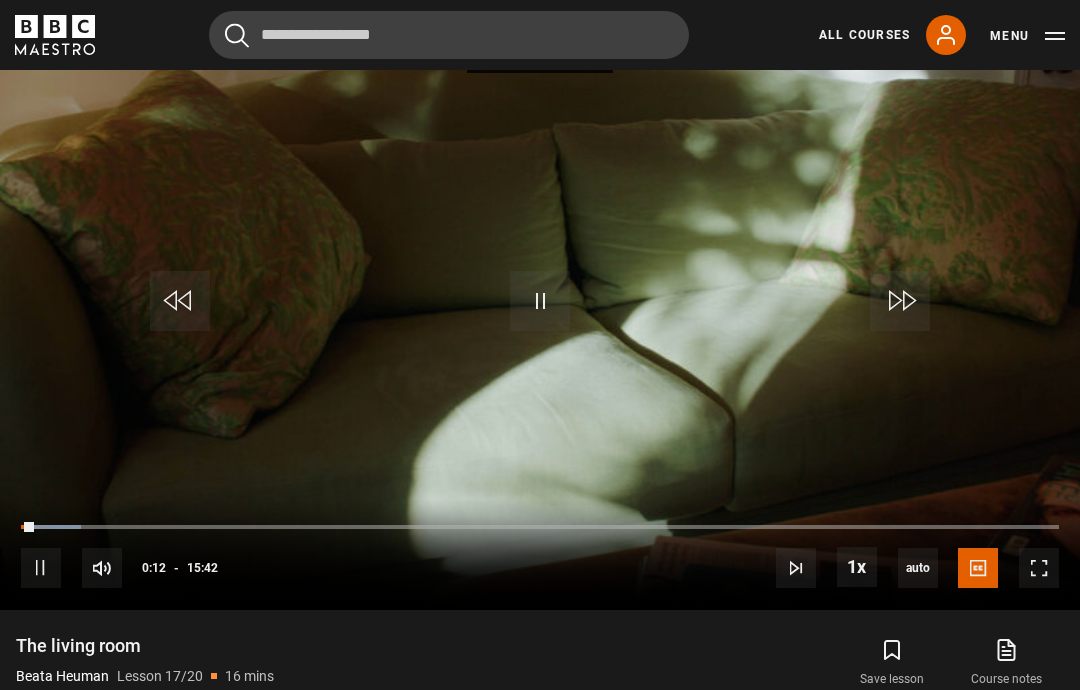 click on "in the world,
which is to sit soft. Video Player is loading. Play Lesson The living room 10s Skip Back 10 seconds Pause 10s Skip Forward 10 seconds Loaded :  5.84% Pause Mute Current Time  0:12 - Duration  15:42
[FIRST] [LAST]
Lesson 17
The living room
1x Playback Rate 2x 1.5x 1x , selected 0.5x auto Quality 360p 720p 1080p 2160p Auto , selected Captions captions off English  Captions , selected This is a modal window.
Lesson Completed
Up next
Final touches
Cancel
Do you want to save this lesson?
Save lesson" at bounding box center (540, 306) 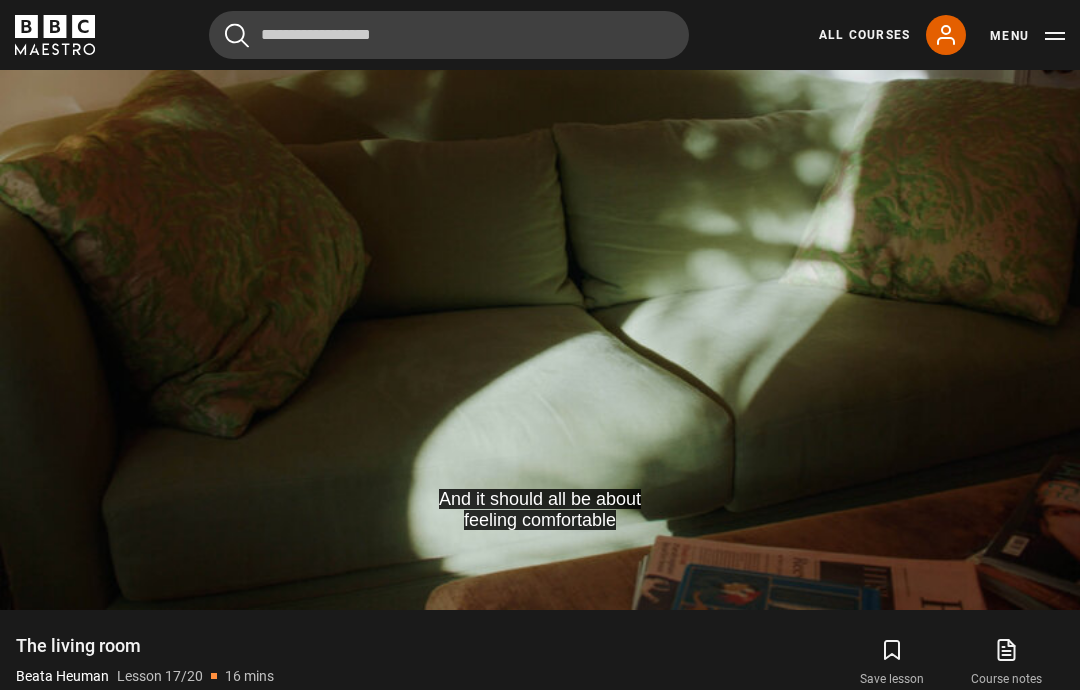 click on "And it should all be about
feeling comfortable Video Player is loading. Play Lesson The living room 10s Skip Back 10 seconds Pause 10s Skip Forward 10 seconds Loaded :  6.90% Pause Mute Current Time  0:15 - Duration  15:42
[FIRST] [LAST]
Lesson 17
The living room
1x Playback Rate 2x 1.5x 1x , selected 0.5x auto Quality 360p 720p 1080p 2160p Auto , selected Captions captions off English  Captions , selected This is a modal window.
Lesson Completed
Up next
Final touches
Cancel
Do you want to save this lesson?
Save lesson" at bounding box center (540, 306) 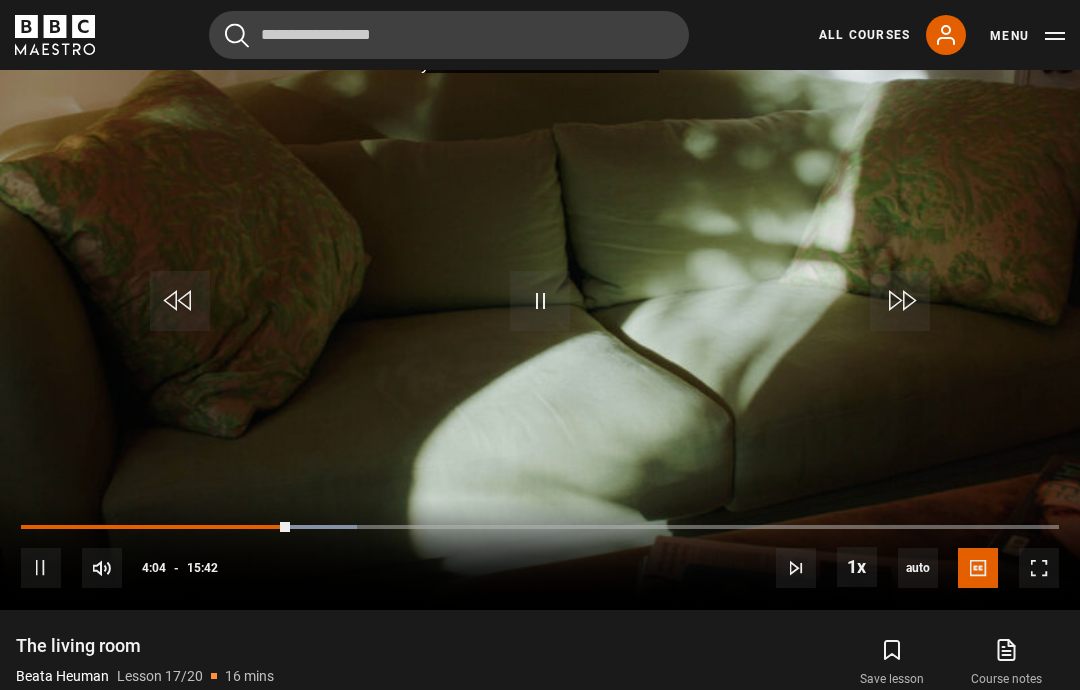 click on "You start thinking about it when
you have little children as well Video Player is loading. Play Lesson The living room 10s Skip Back 10 seconds Pause 10s Skip Forward 10 seconds Loaded :  32.38% Pause Mute Current Time  4:04 - Duration  15:42
[FIRST] [LAST]
Lesson 17
The living room
1x Playback Rate 2x 1.5x 1x , selected 0.5x auto Quality 360p 720p 1080p 2160p Auto , selected Captions captions off English  Captions , selected This is a modal window.
Lesson Completed
Up next
Final touches
Cancel
Do you want to save this lesson?" at bounding box center [540, 306] 